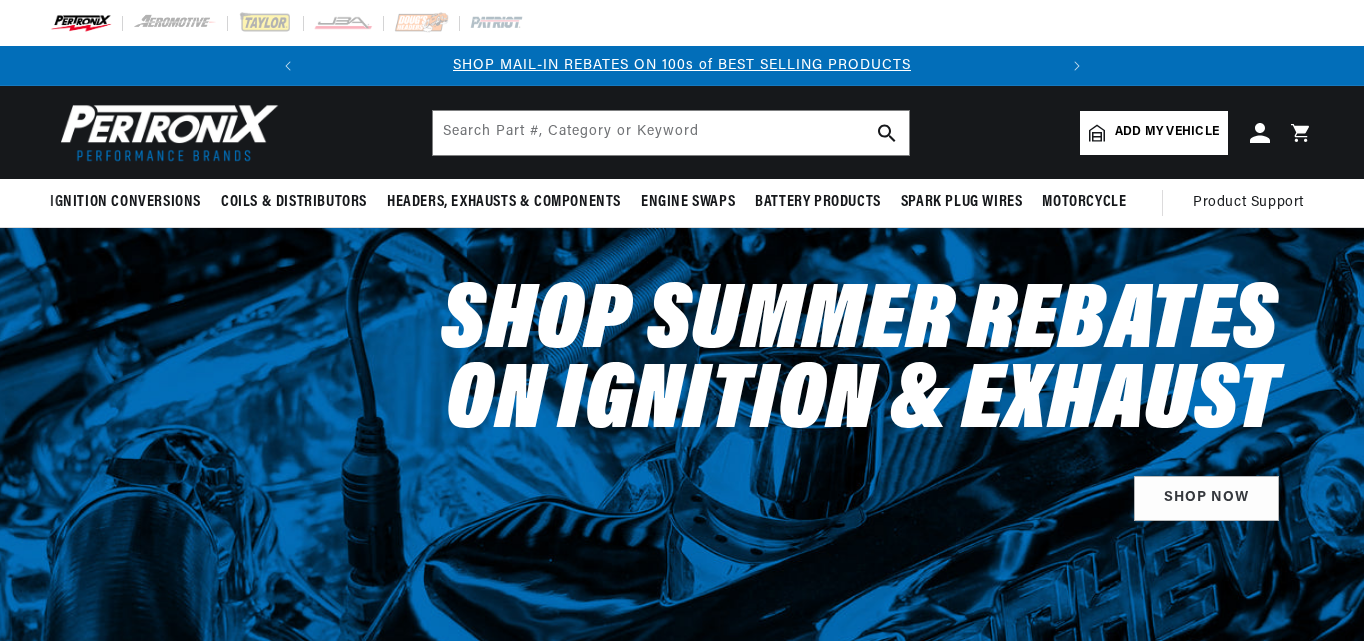 scroll, scrollTop: 0, scrollLeft: 0, axis: both 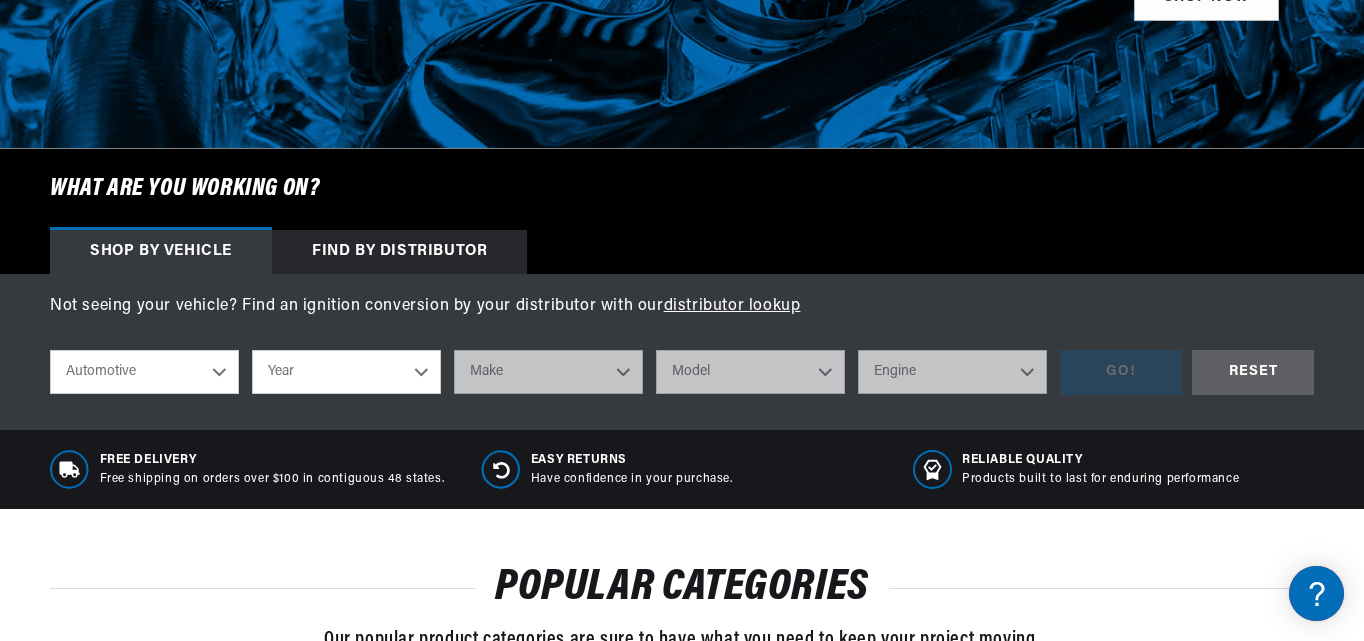 click on "Automotive
Agricultural
Industrial
Marine
Motorcycle" at bounding box center [144, 372] 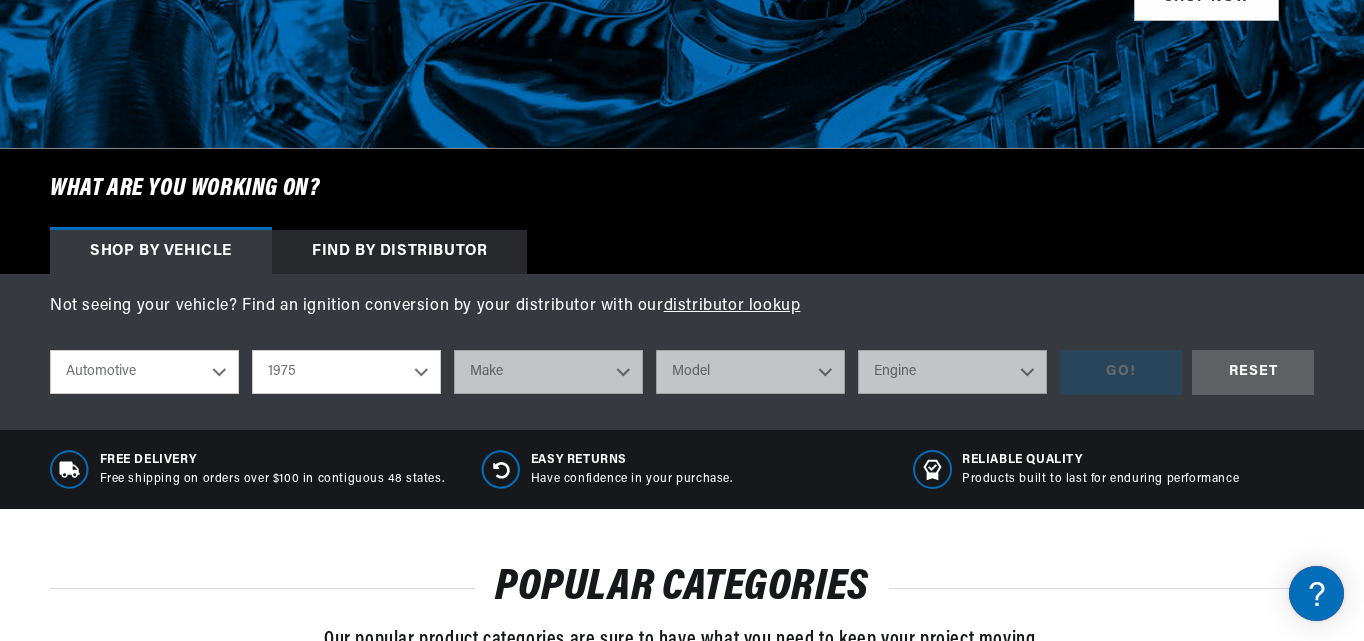 click on "Year
2022
2021
2020
2019
2018
2017
2016
2015
2014
2013
2012
2011
2010
2009
2008
2007
2006
2005
2004
2003
2002
2001
2000
1999
1998
1997
1996
1995
1994
1993
1992
1991
1990
1989
1988
1987
1986 1985" at bounding box center [346, 372] 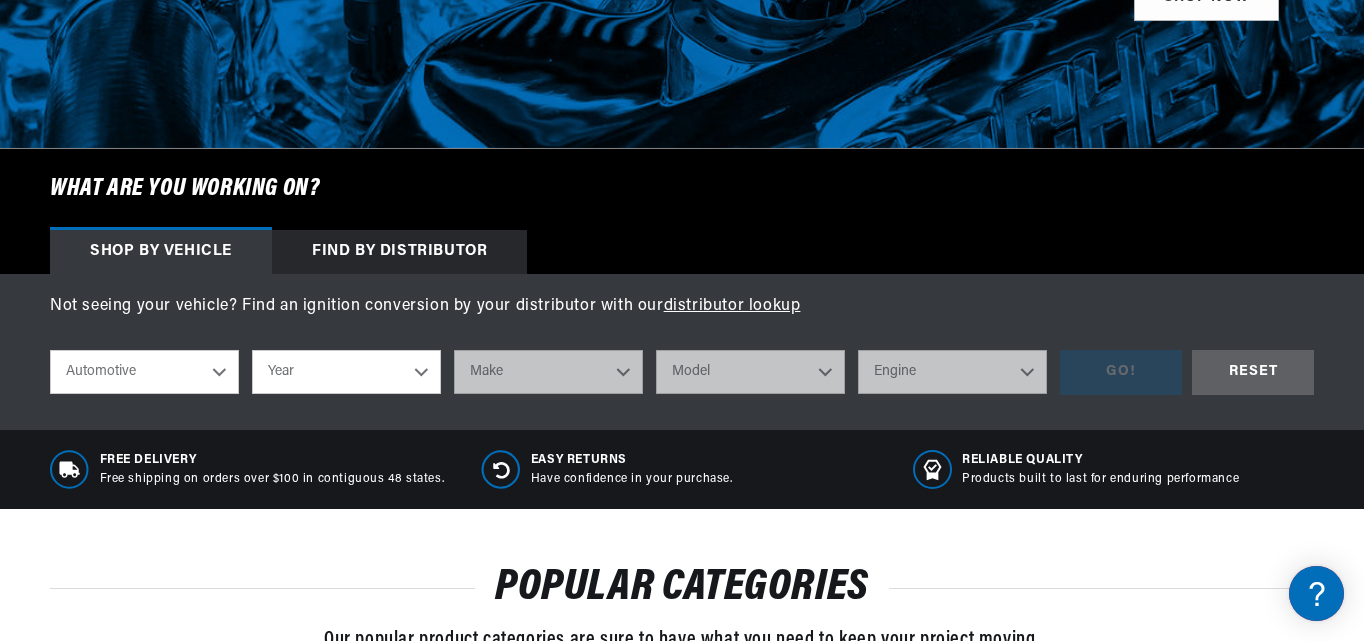 select on "1975" 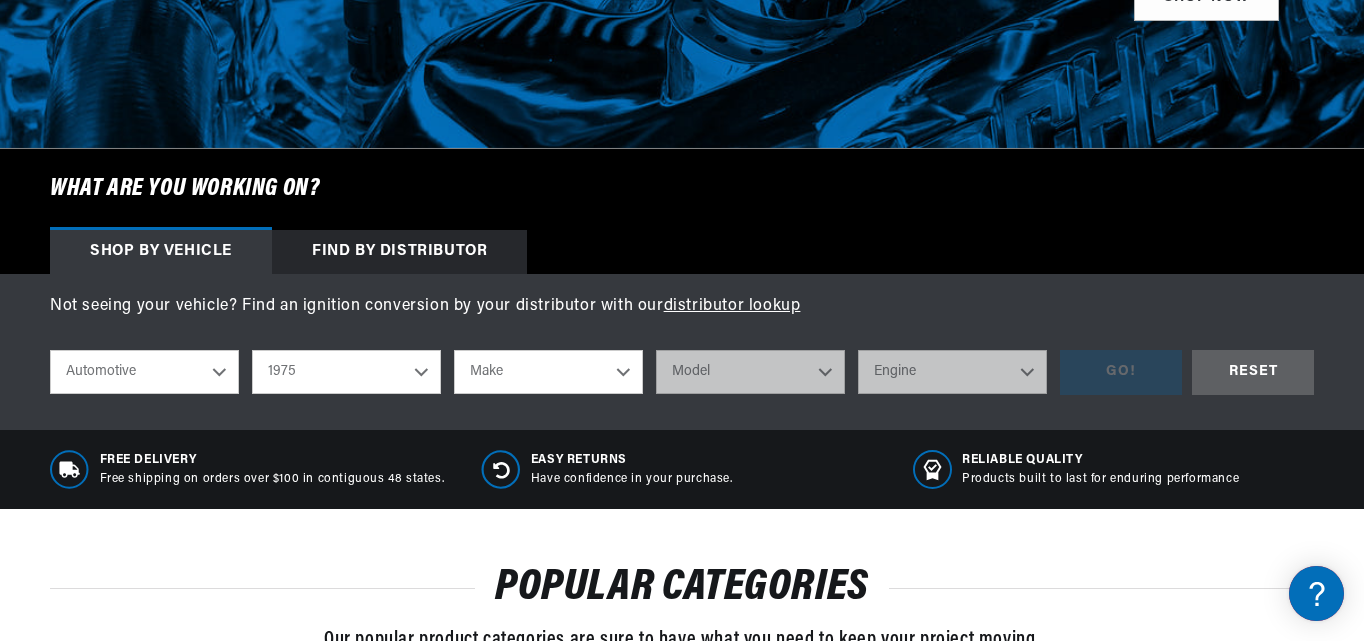 click on "Make
Alfa Romeo
American Motors
Audi
Austin
BMW
Buick
Cadillac
Checker
Chevrolet
Chrysler
Citroen
Dodge
Ferrari
Fiat
Ford
Ford (Europe)
GMC
Honda
IHC Truck
International
Jaguar
Jeep
Lamborghini
Lincoln
Lotus
Maserati
Mercedes-Benz
Mercury
MG
Nissan
Oldsmobile
Opel
Peugeot" at bounding box center (548, 372) 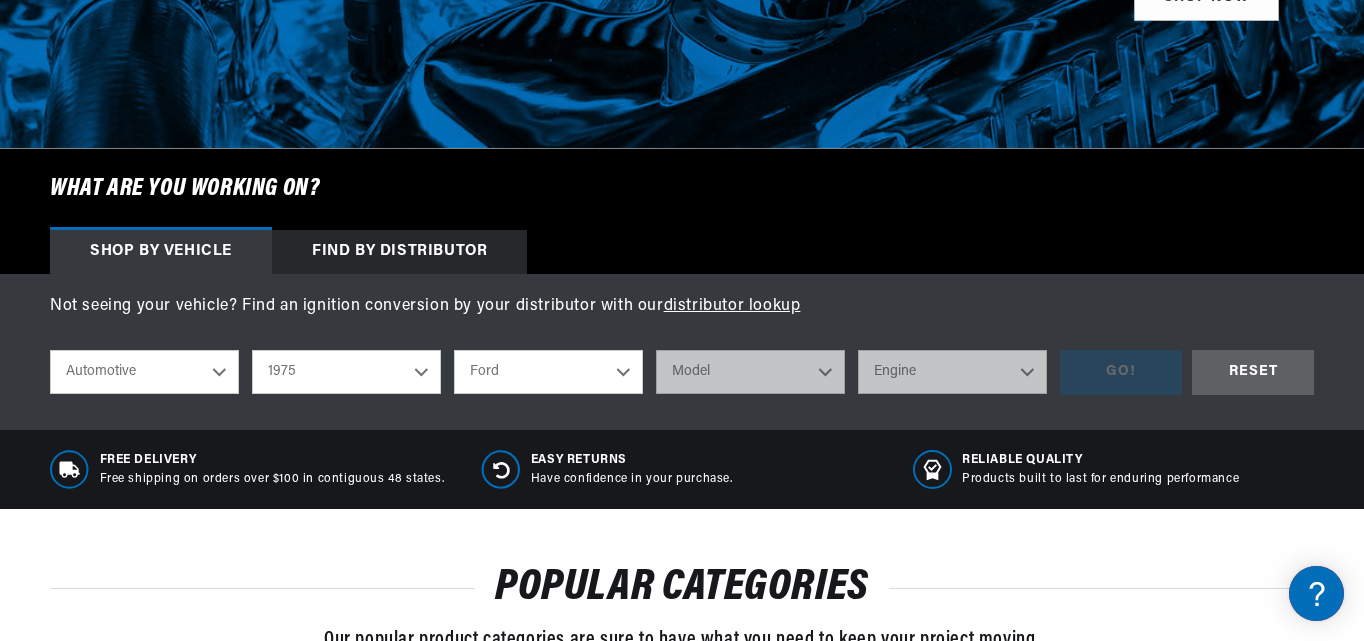 click on "Make
Alfa Romeo
American Motors
Audi
Austin
BMW
Buick
Cadillac
Checker
Chevrolet
Chrysler
Citroen
Dodge
Ferrari
Fiat
Ford
Ford (Europe)
GMC
Honda
IHC Truck
International
Jaguar
Jeep
Lamborghini
Lincoln
Lotus
Maserati
Mercedes-Benz
Mercury
MG
Nissan
Oldsmobile
Opel
Peugeot" at bounding box center (548, 372) 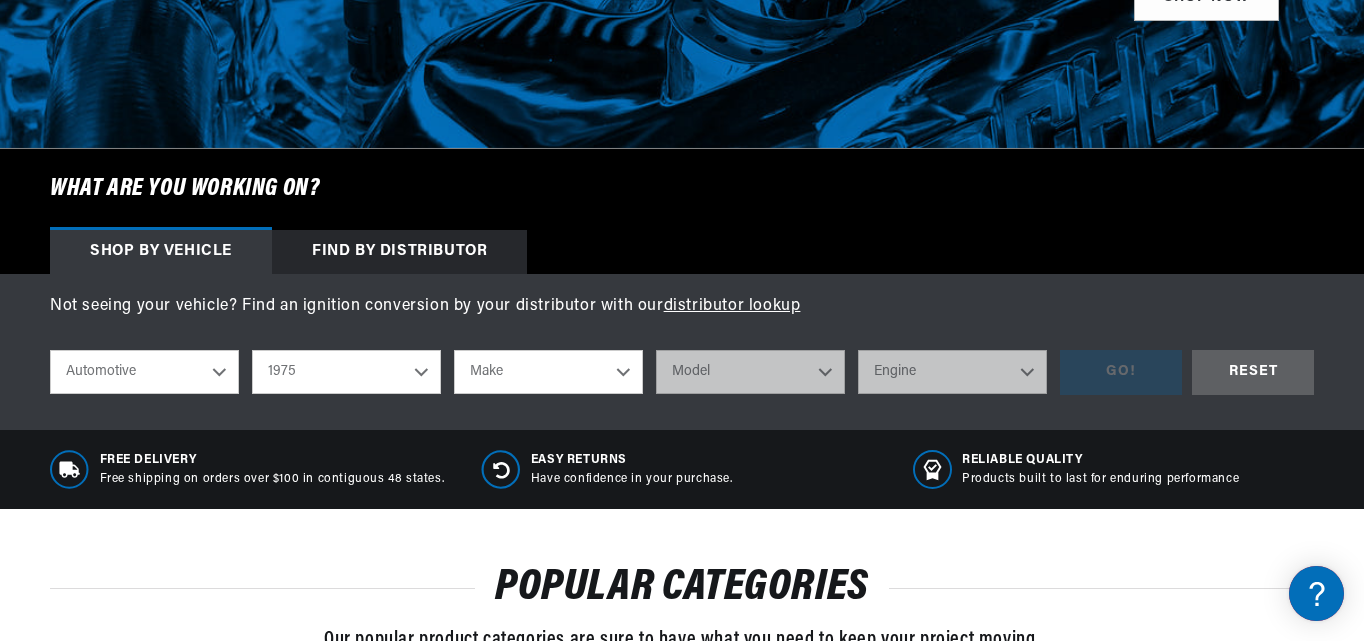 select on "Ford" 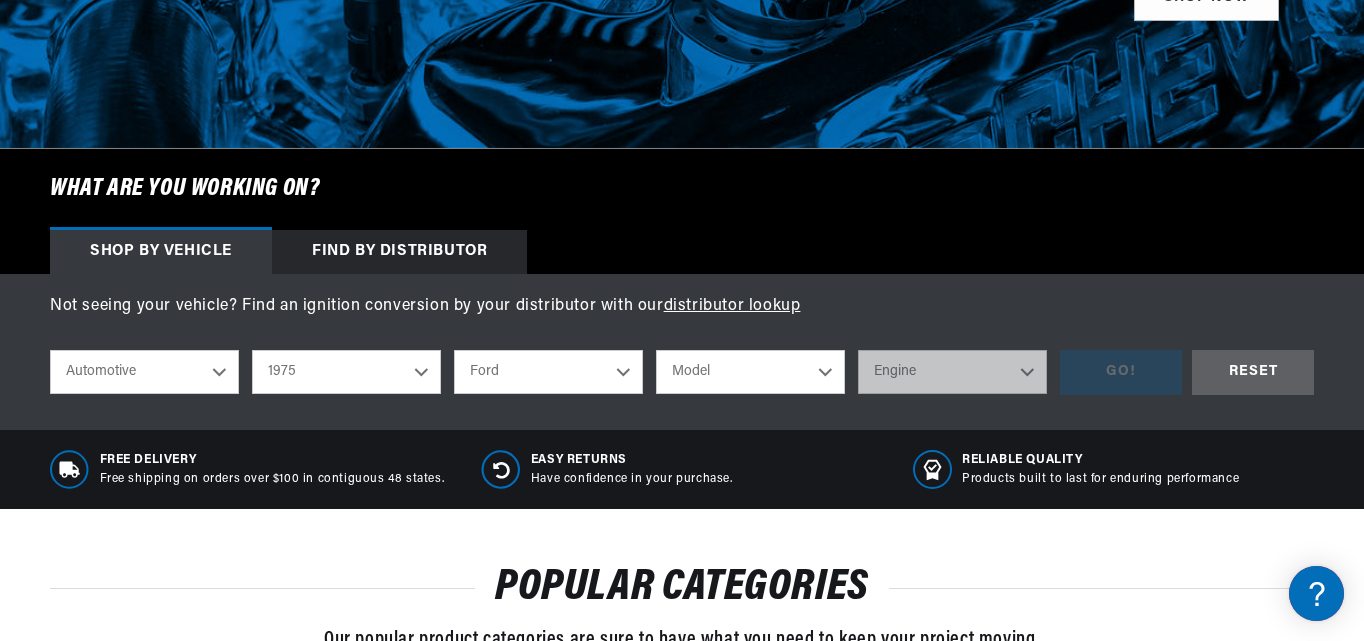 scroll, scrollTop: 0, scrollLeft: 0, axis: both 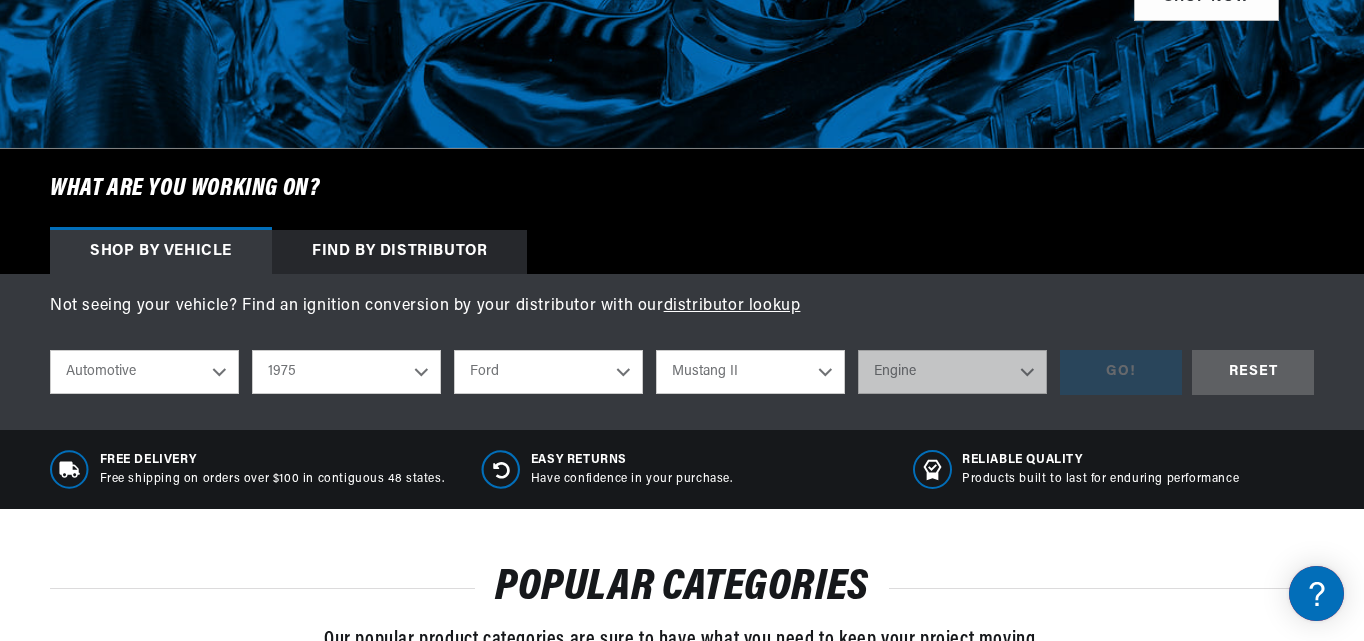 click on "Model
B-100
Bronco
Custom 500
E-100 Econoline
E-100 Econoline Club Wagon
E-150 Econoline
E-150 Econoline Club Wagon
E-250 Econoline
E-250 Econoline Club Wagon
E-350 Econoline
Elite
F-100
F-150
F-250
F-350
F-500
Gran Torino
Granada
LTD
Maverick
Mustang II
P-350
P-400
Ranchero
Thunderbird
Torino" at bounding box center [750, 372] 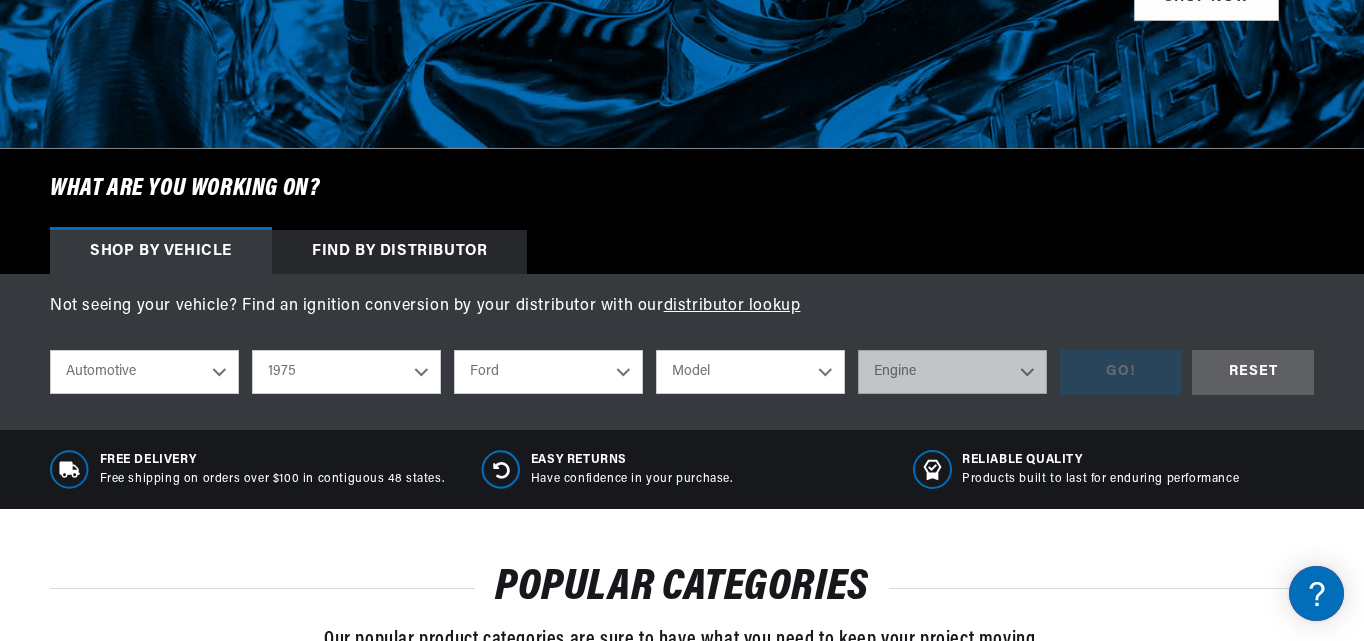 select on "Mustang-II" 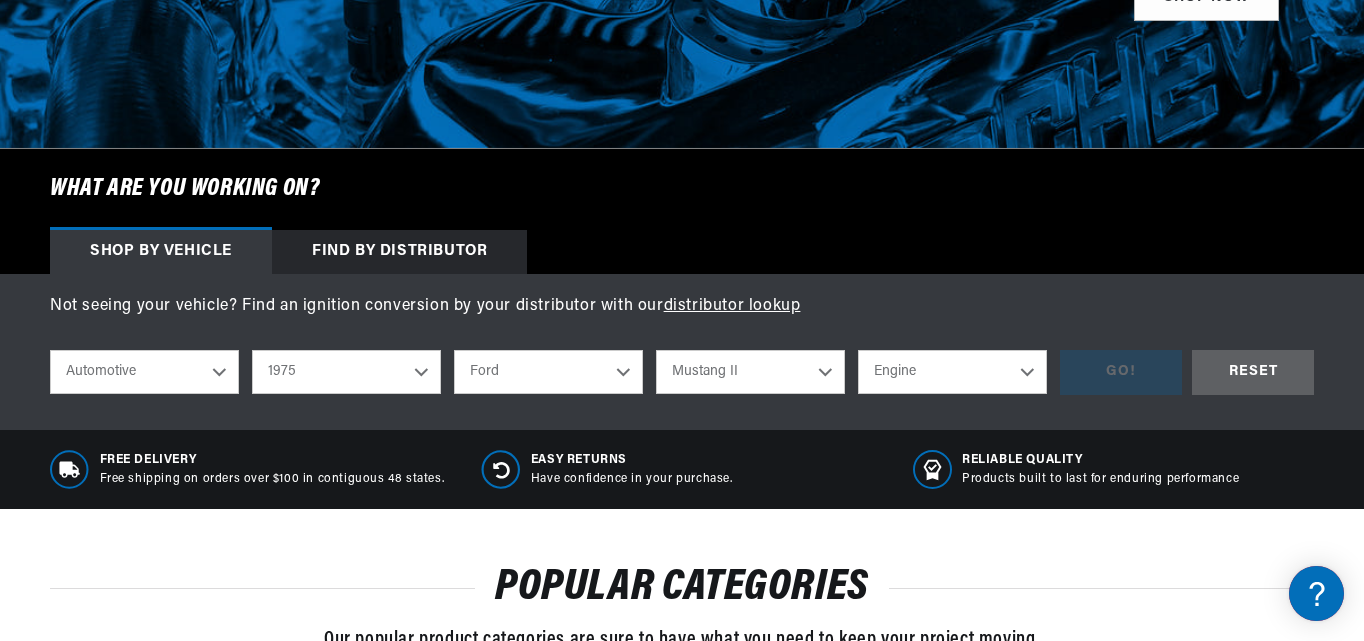 click on "Engine
302cid / 5.0L" at bounding box center [952, 372] 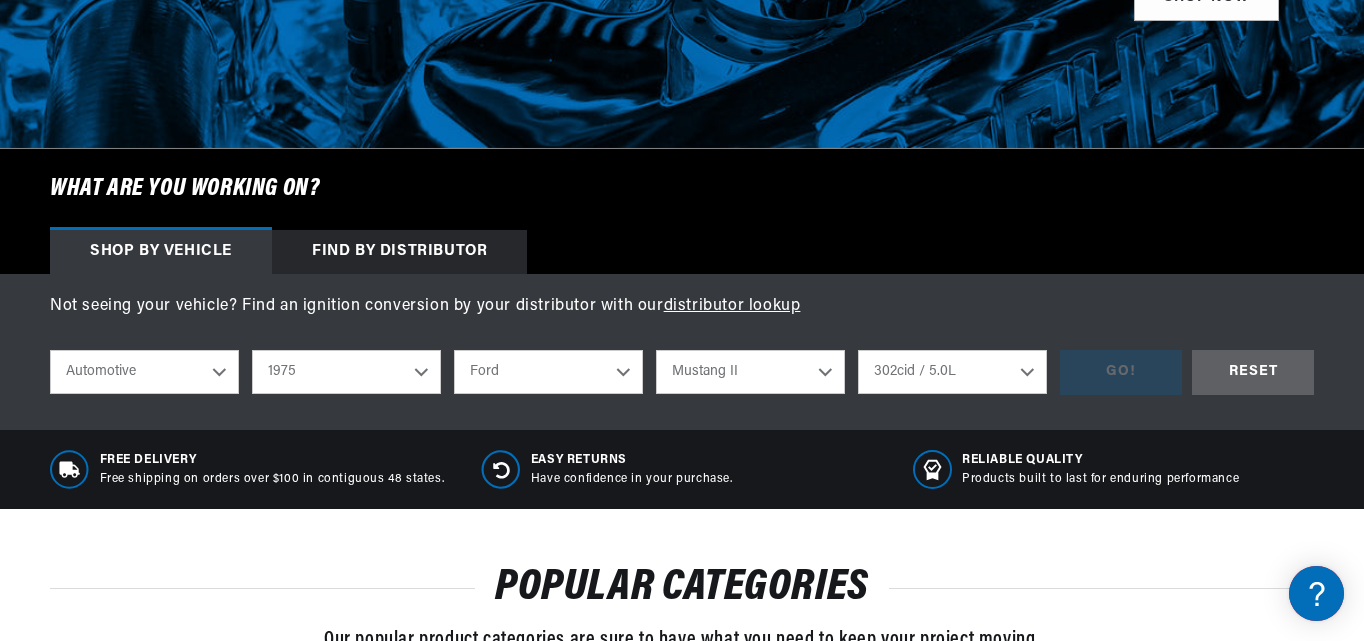 click on "Engine
302cid / 5.0L" at bounding box center [952, 372] 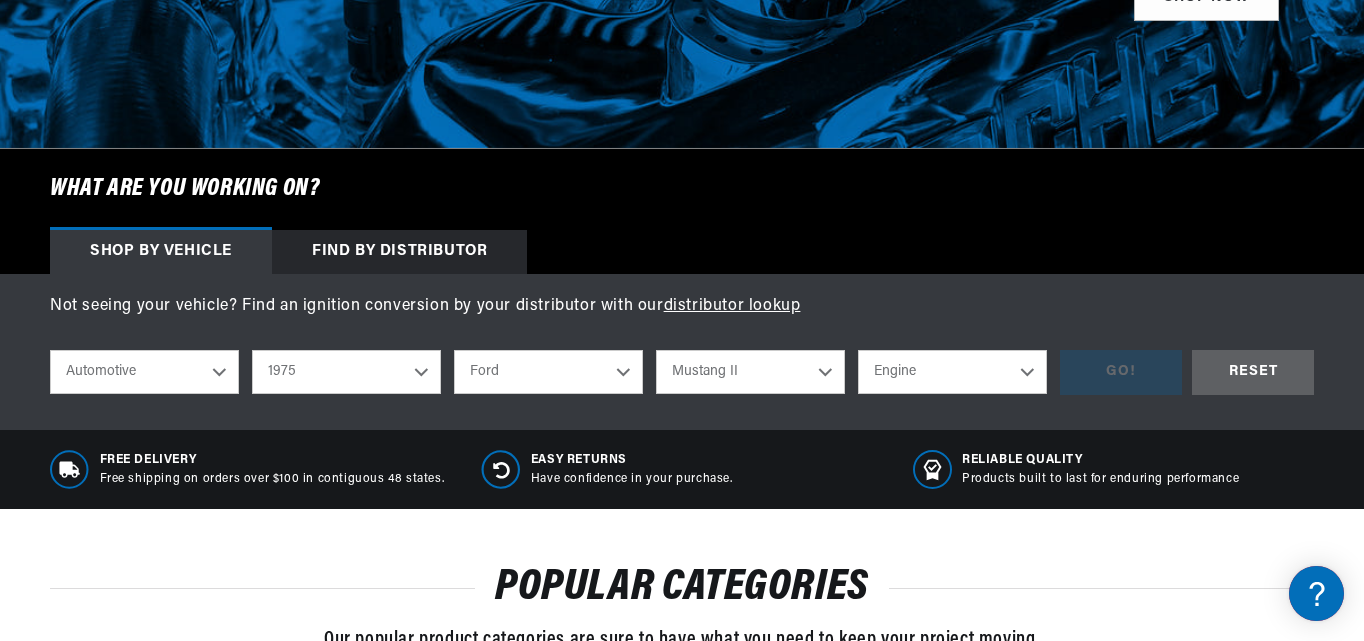 select on "302cid-5.0L" 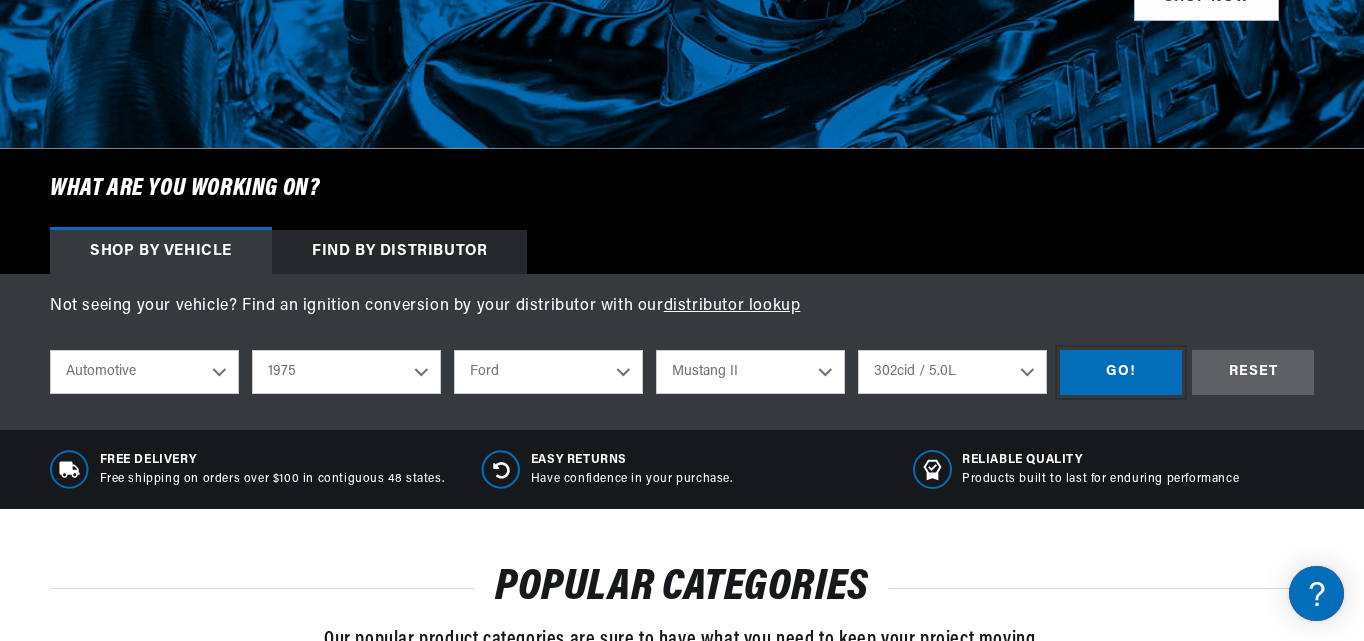 click on "GO!" at bounding box center (1121, 372) 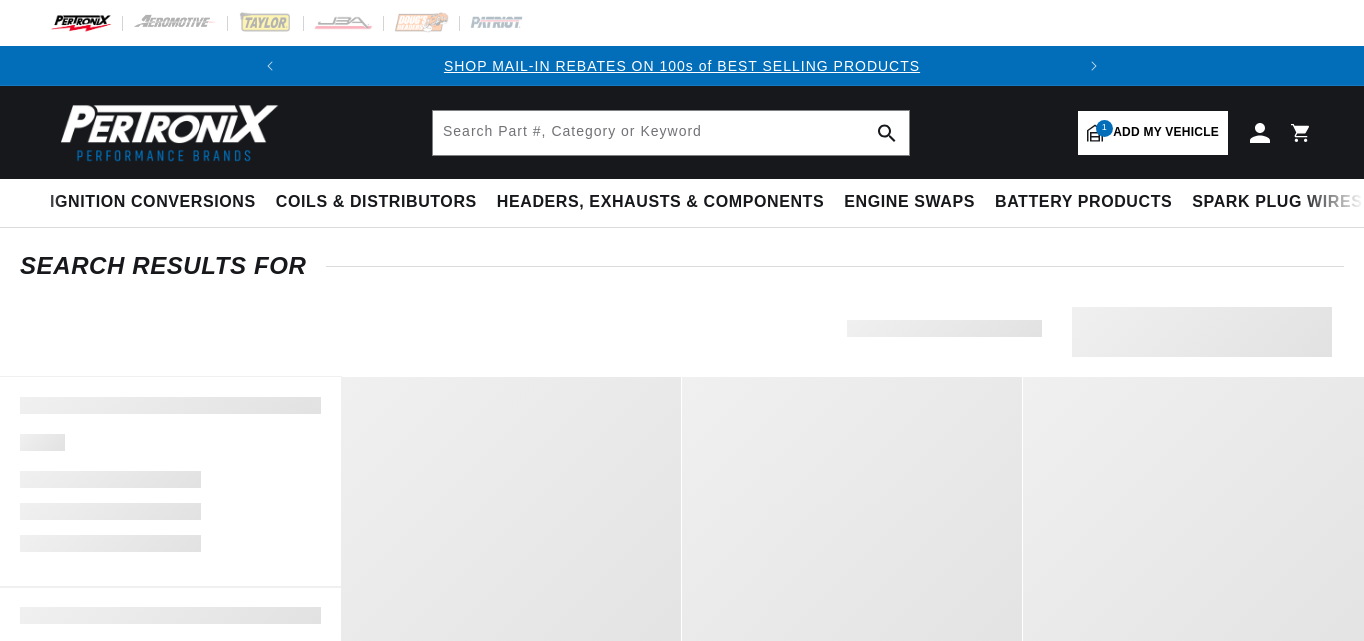 scroll, scrollTop: 0, scrollLeft: 0, axis: both 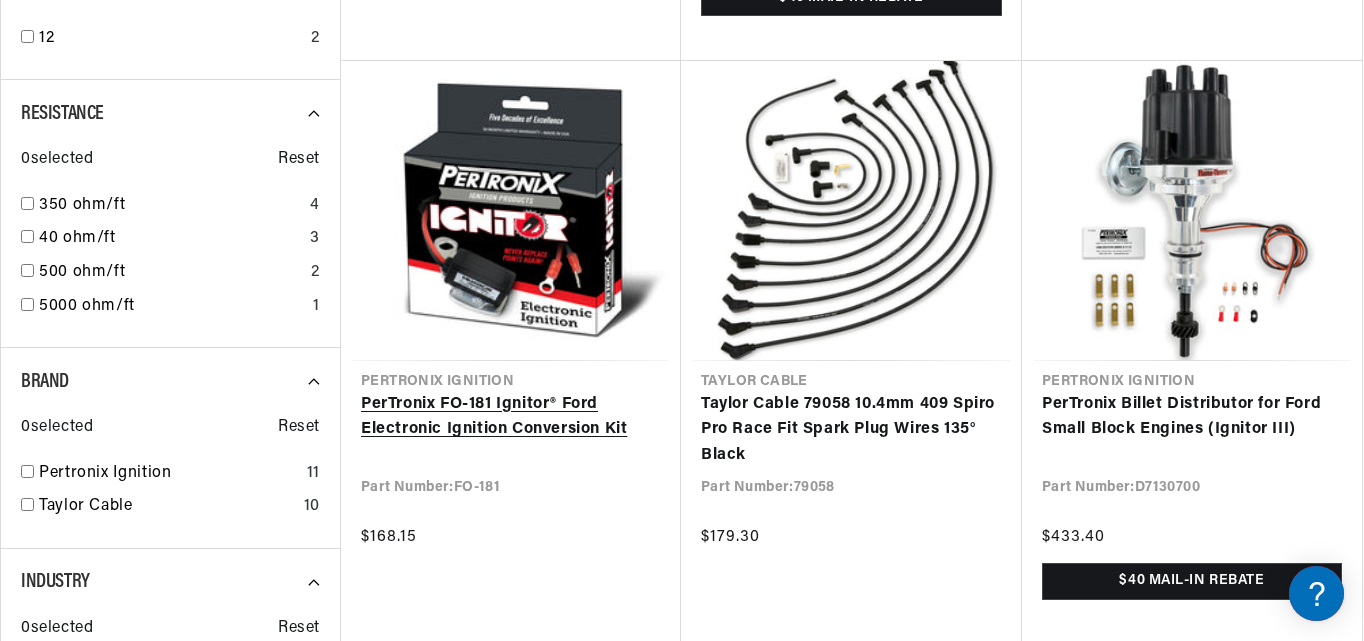 click on "PerTronix FO-181 Ignitor® Ford Electronic Ignition Conversion Kit" at bounding box center (511, 417) 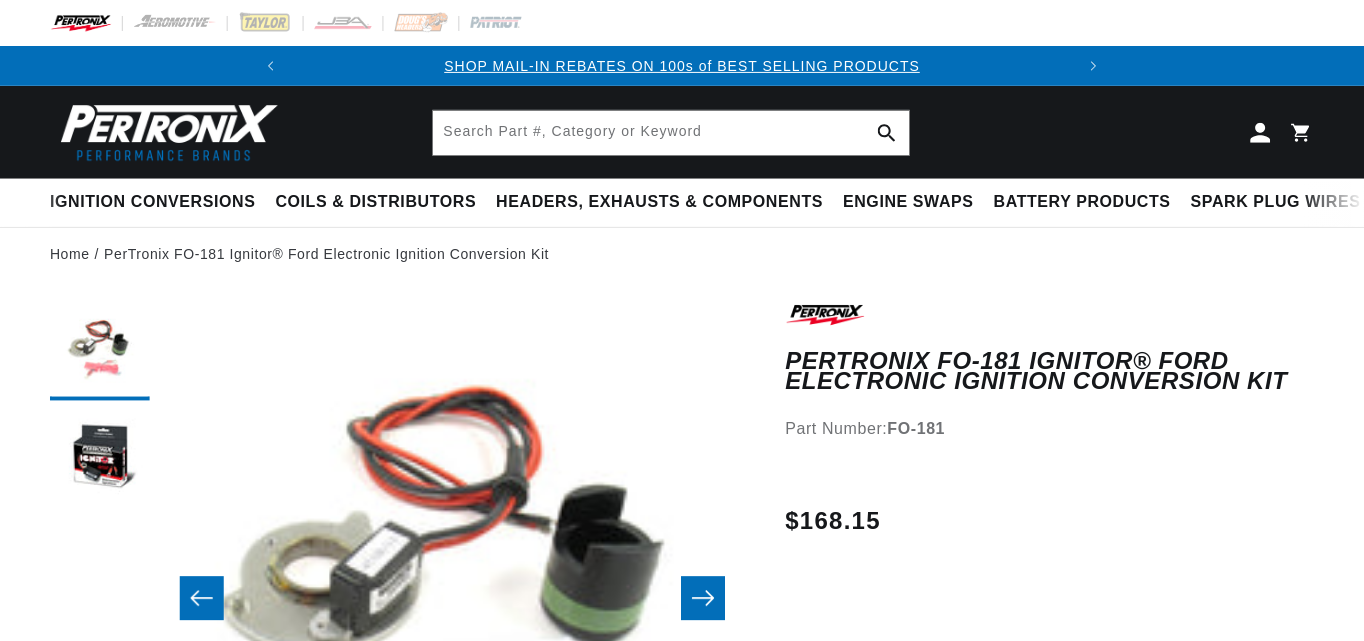 scroll, scrollTop: 0, scrollLeft: 0, axis: both 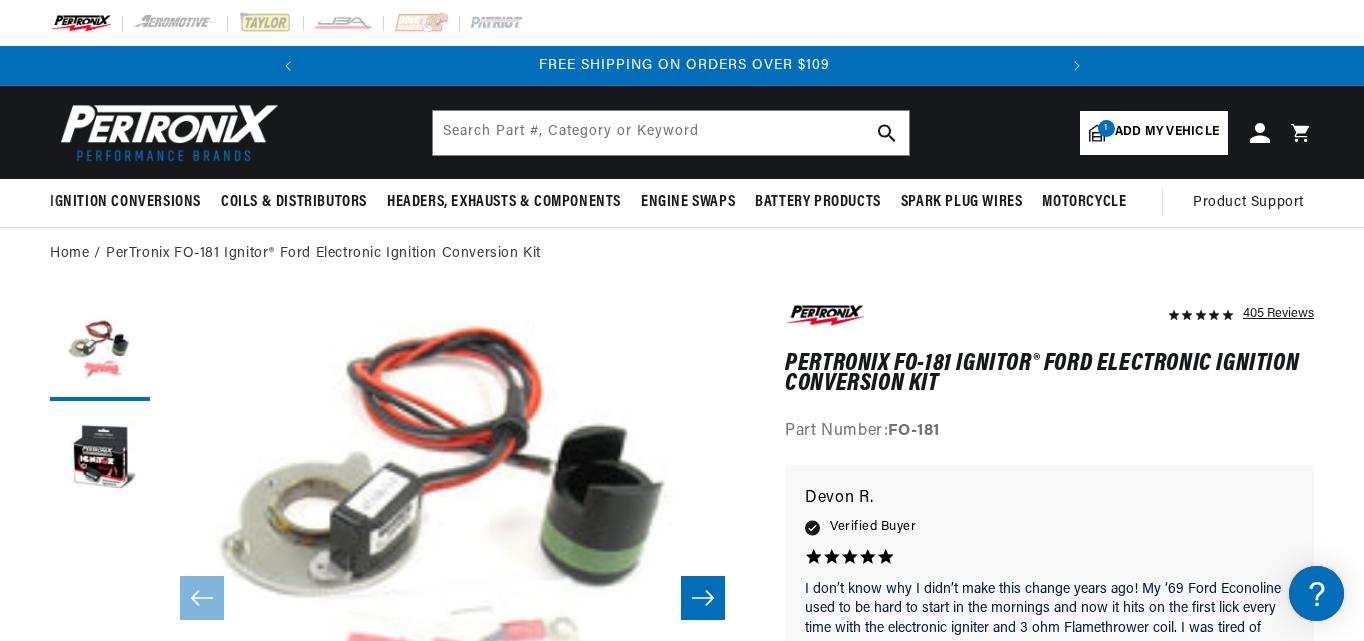 click 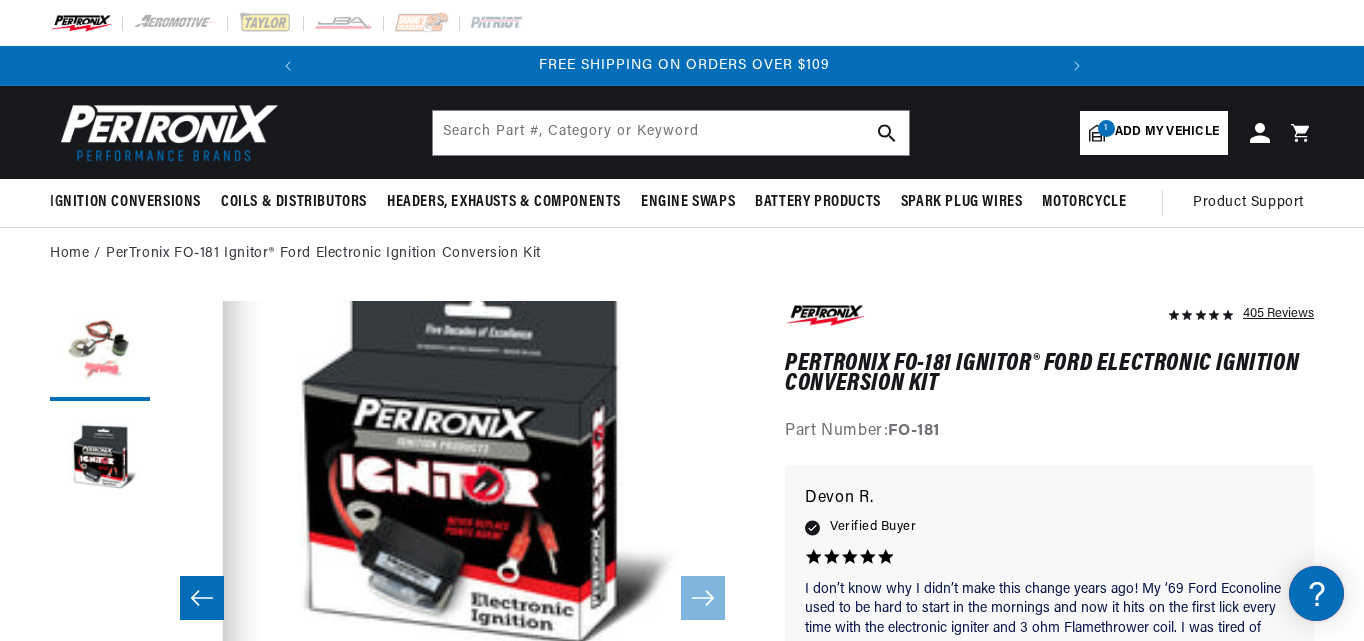 scroll, scrollTop: 59, scrollLeft: 585, axis: both 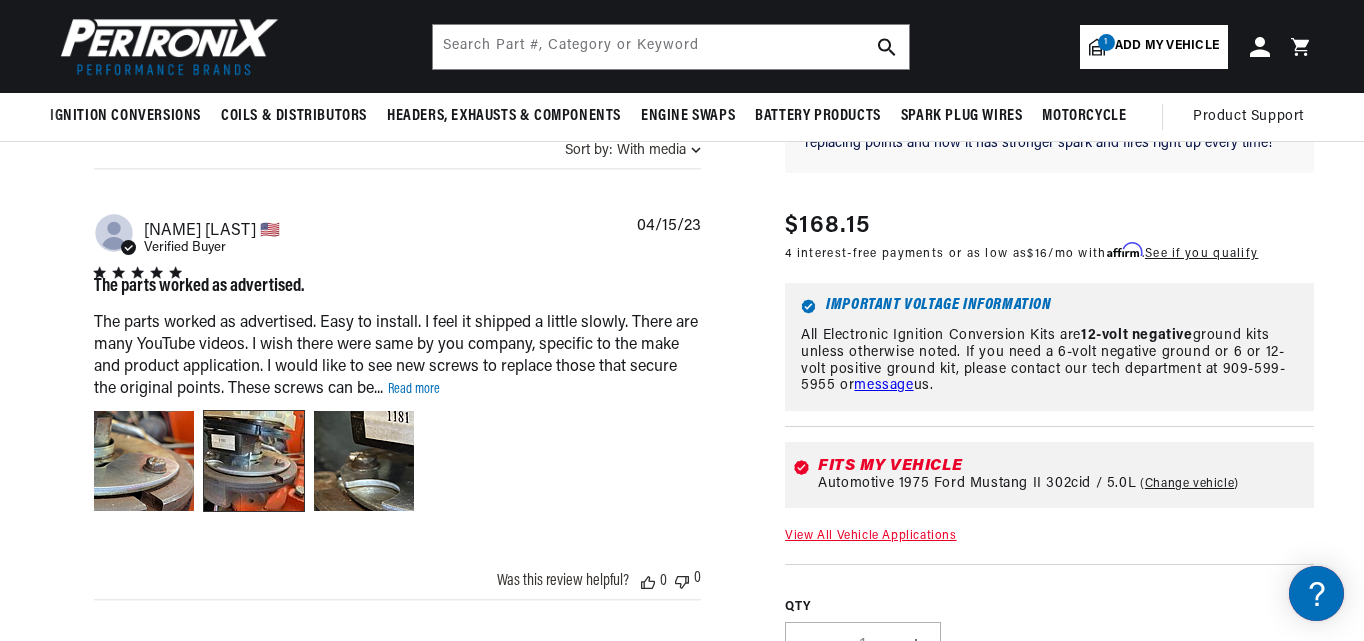 click at bounding box center [254, 461] 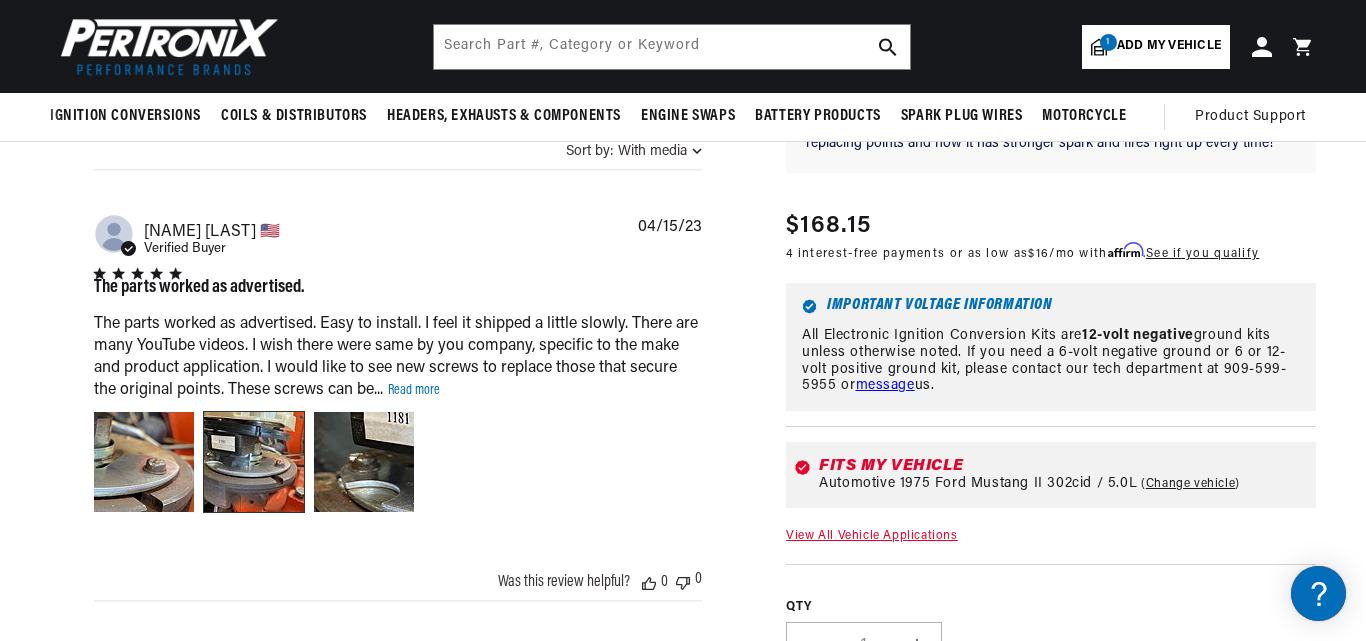 scroll, scrollTop: 59, scrollLeft: 586, axis: both 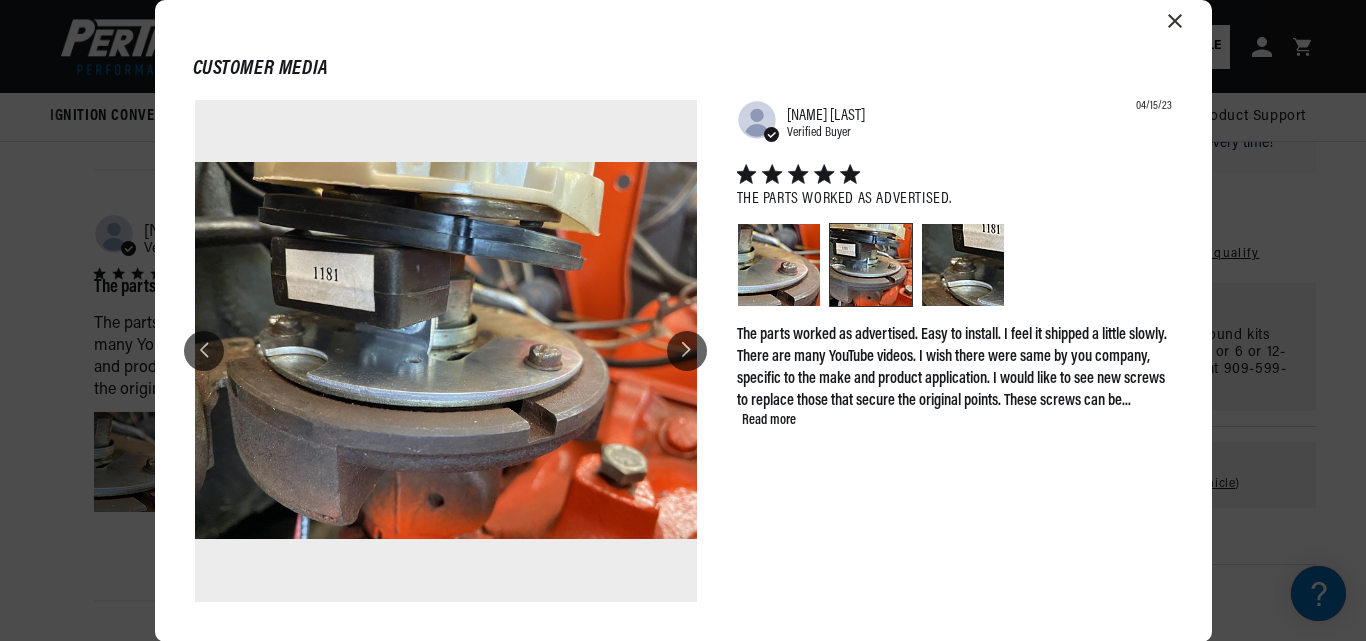 click 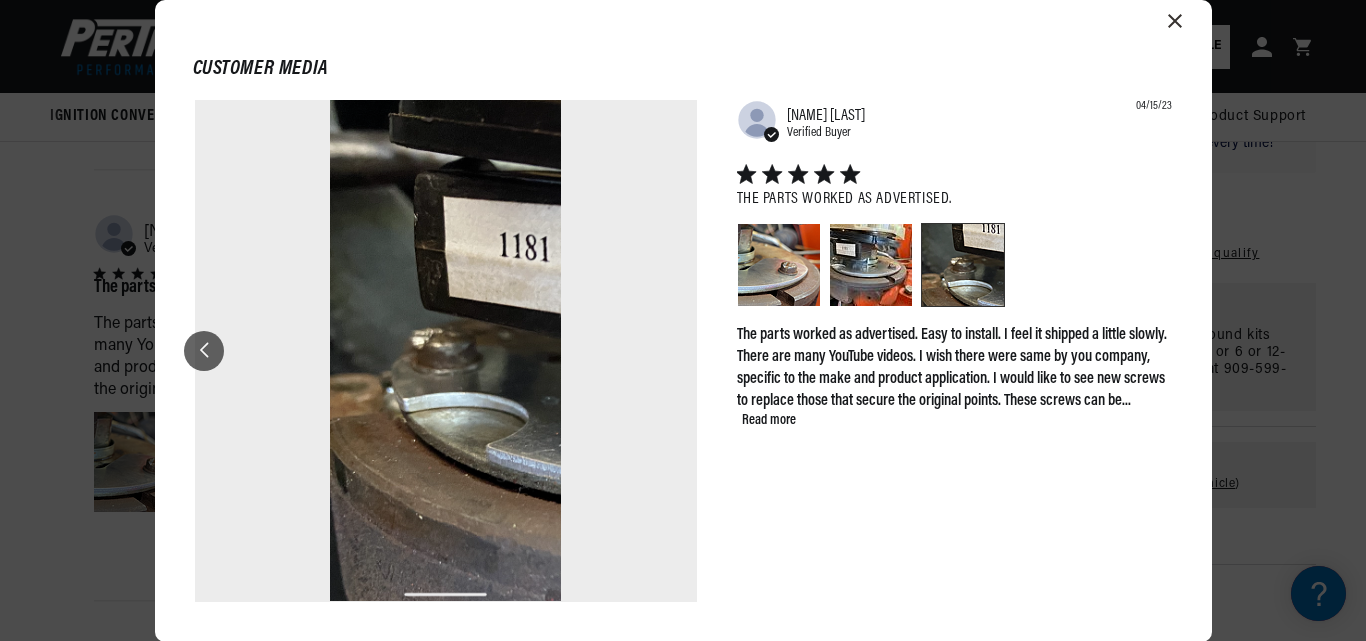 scroll, scrollTop: 0, scrollLeft: 0, axis: both 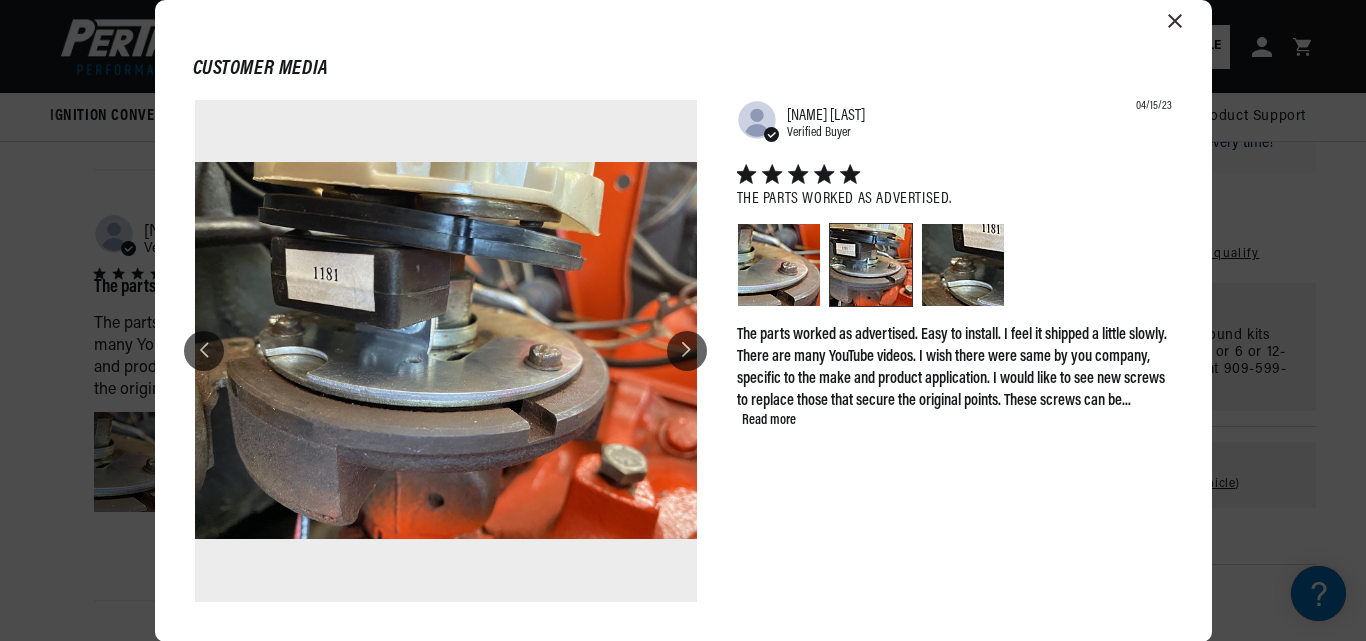 click 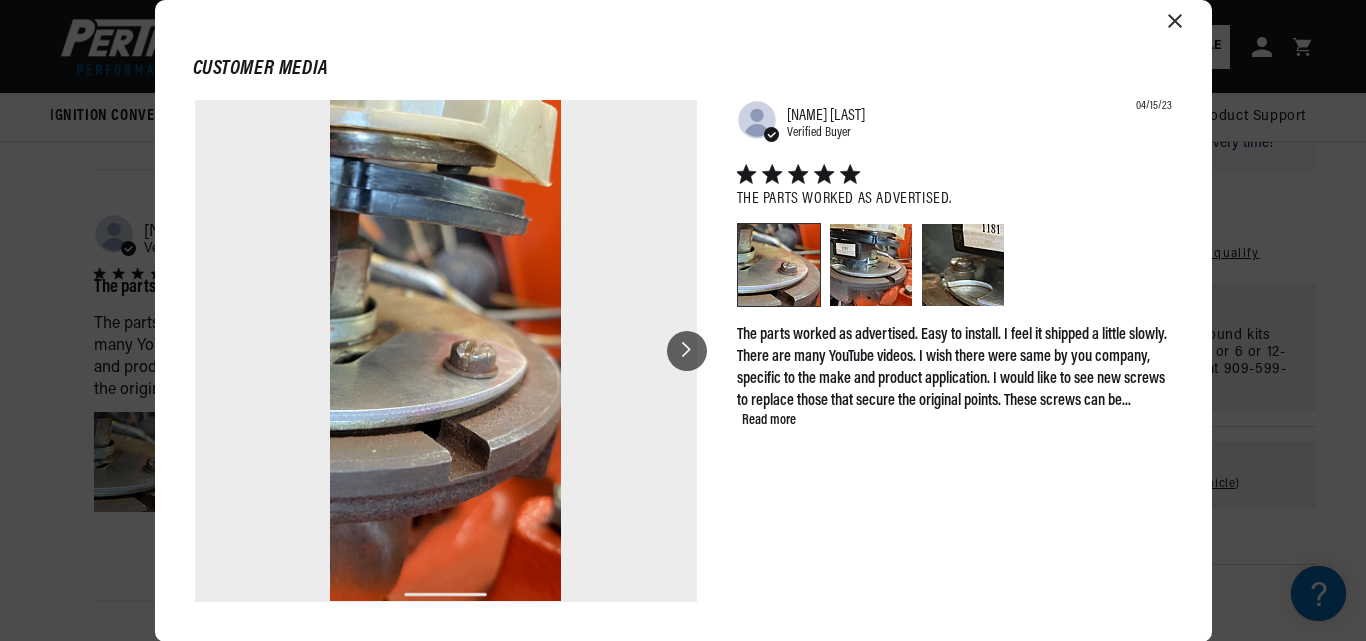 scroll, scrollTop: 0, scrollLeft: 651, axis: horizontal 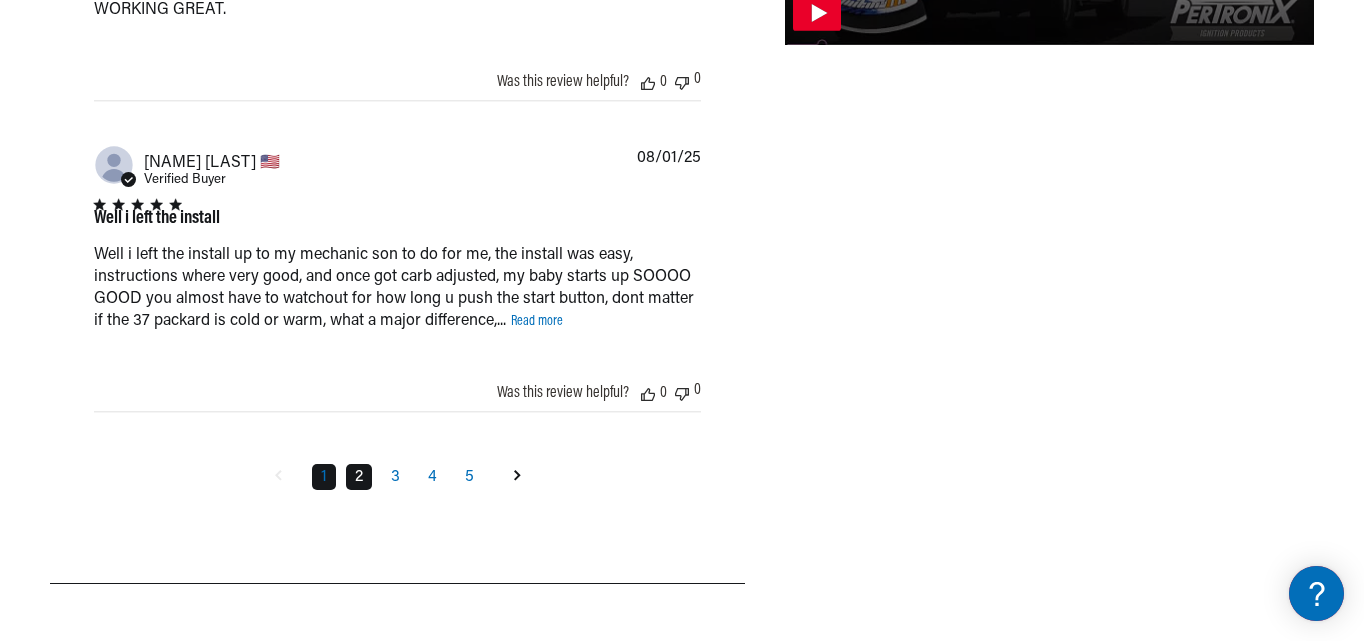 click on "2" at bounding box center (359, 477) 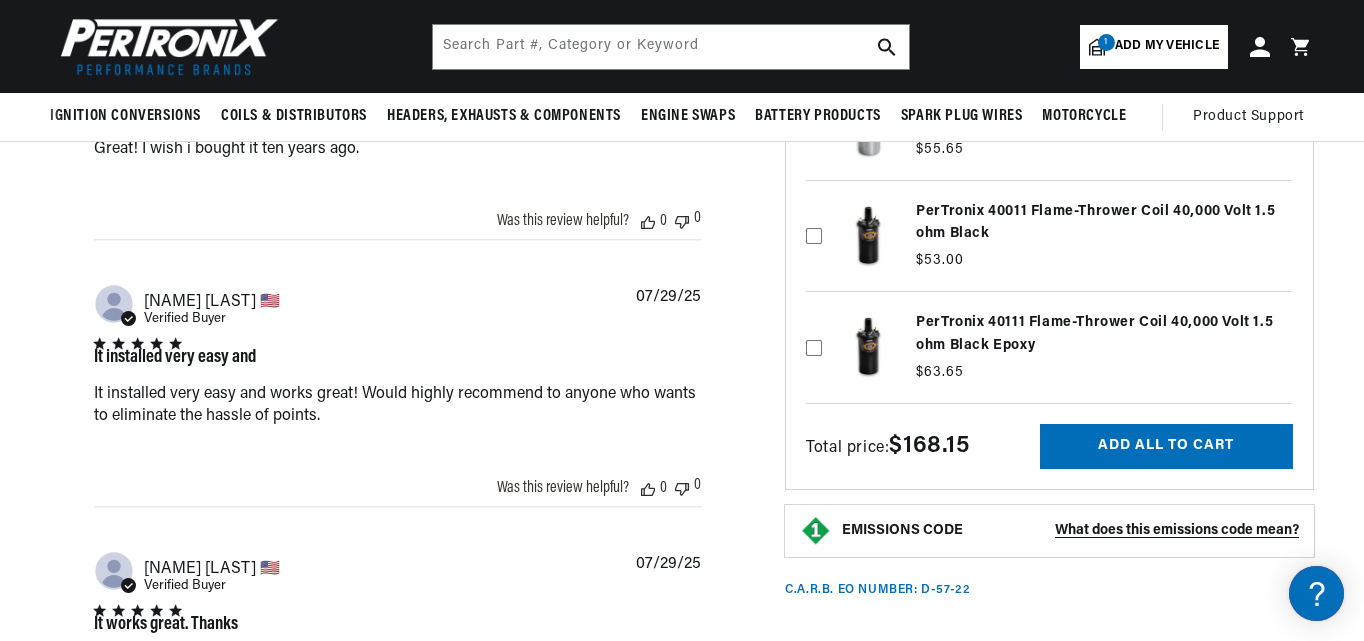 scroll, scrollTop: 1673, scrollLeft: 0, axis: vertical 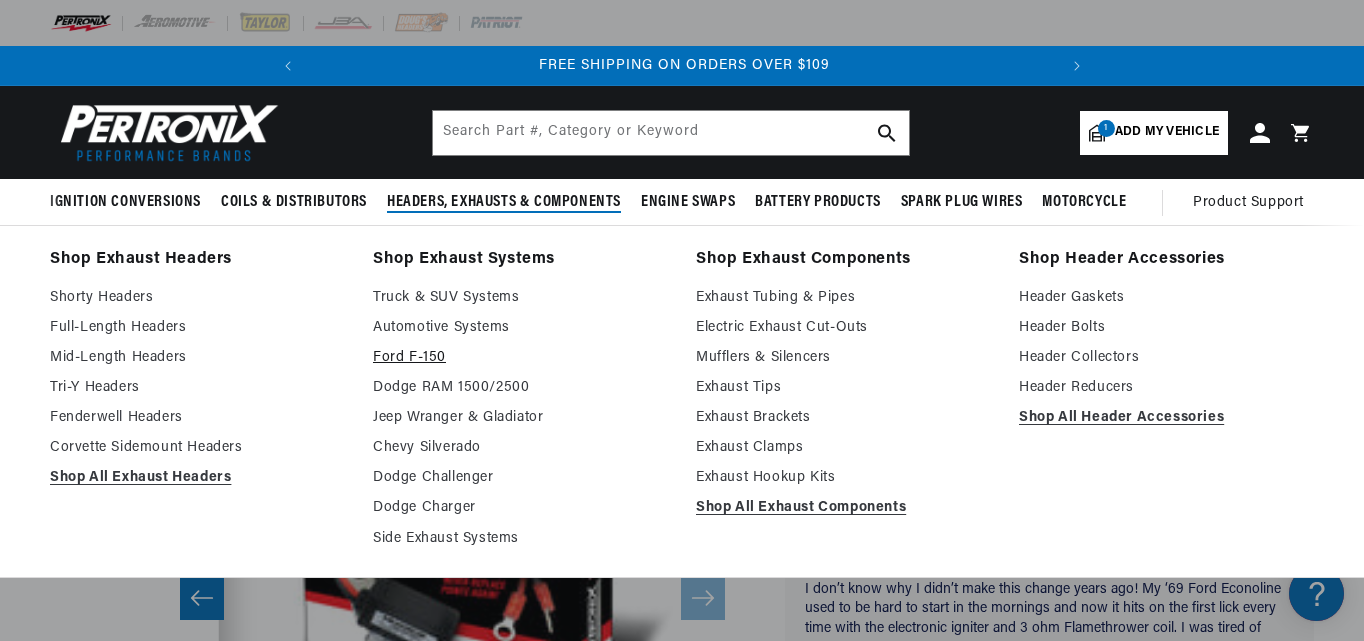 click on "Ford F-150" at bounding box center [520, 358] 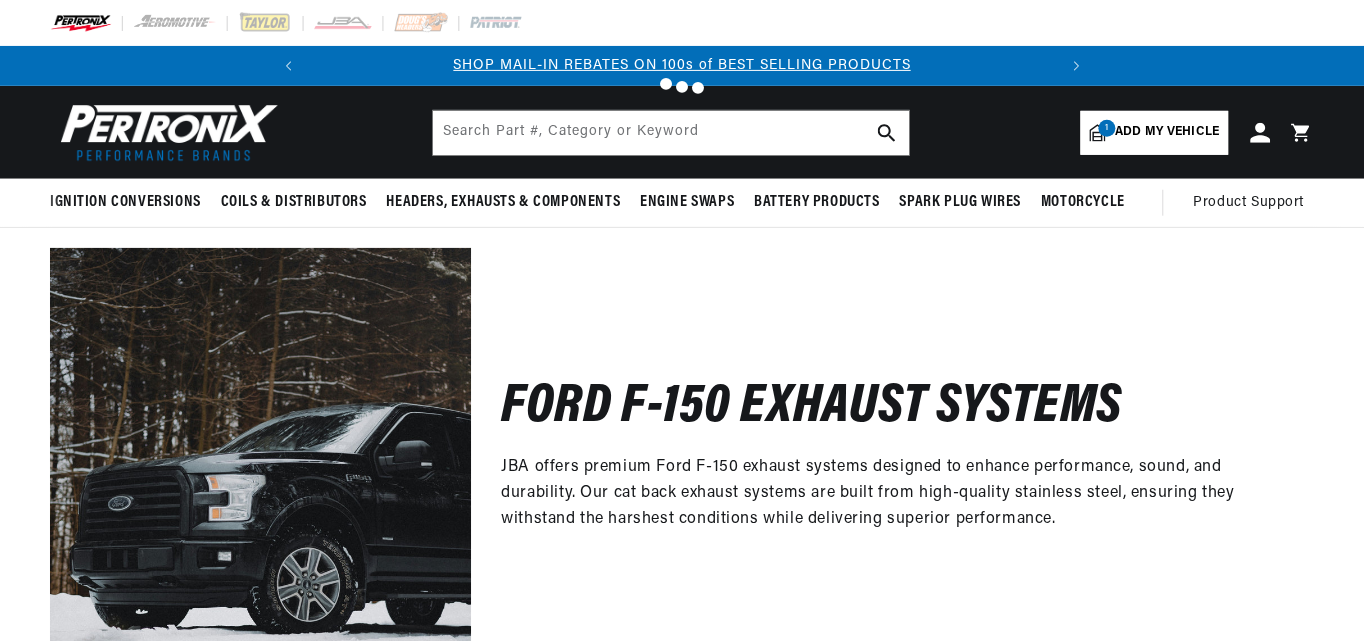 scroll, scrollTop: 0, scrollLeft: 0, axis: both 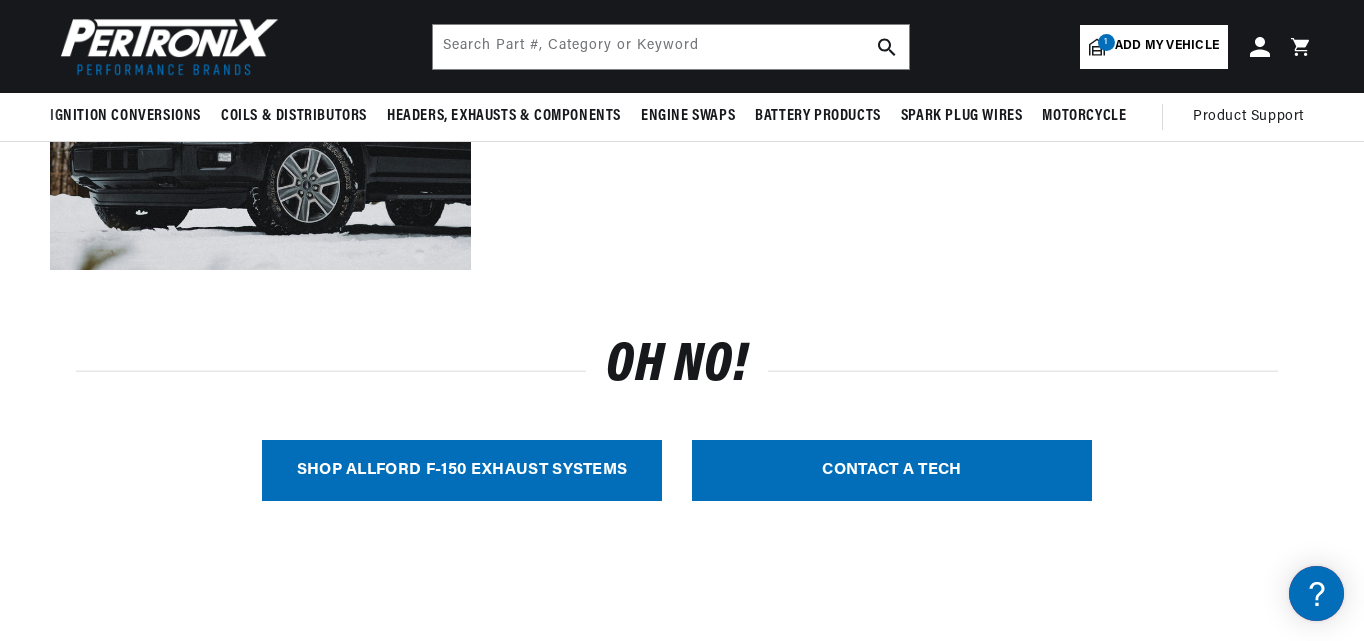 click on "SHOP ALL  Ford F-150 Exhaust Systems" at bounding box center [462, 470] 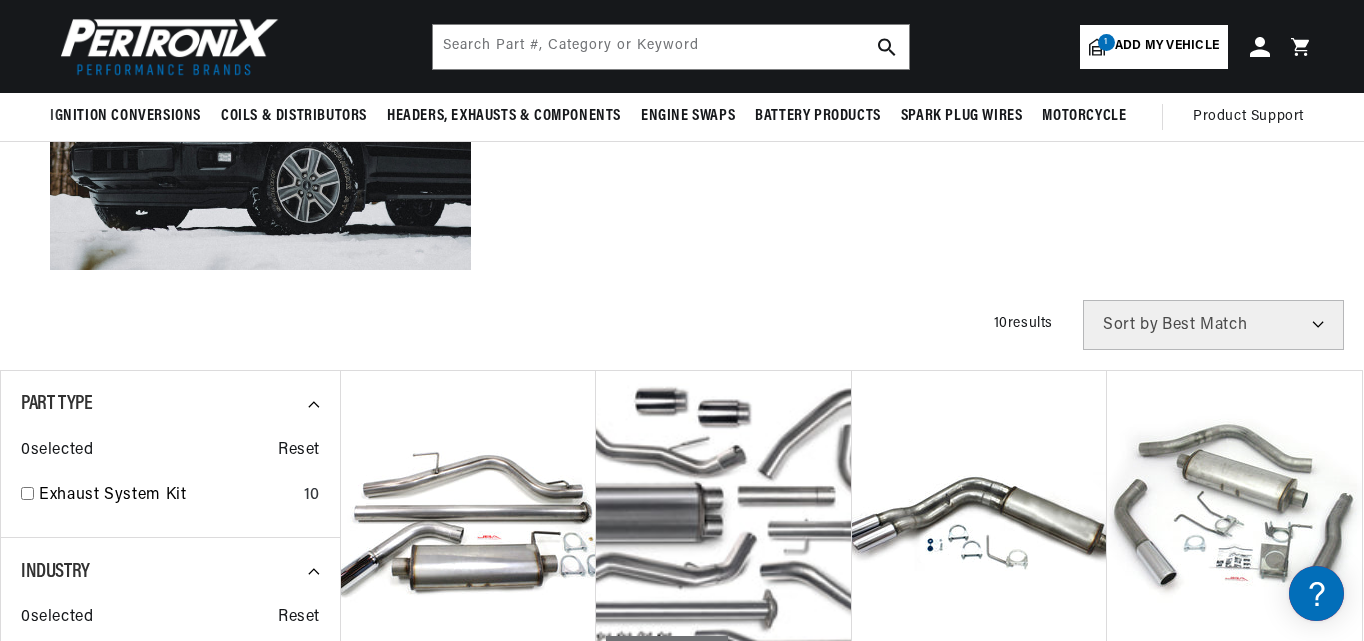 scroll, scrollTop: 0, scrollLeft: 747, axis: horizontal 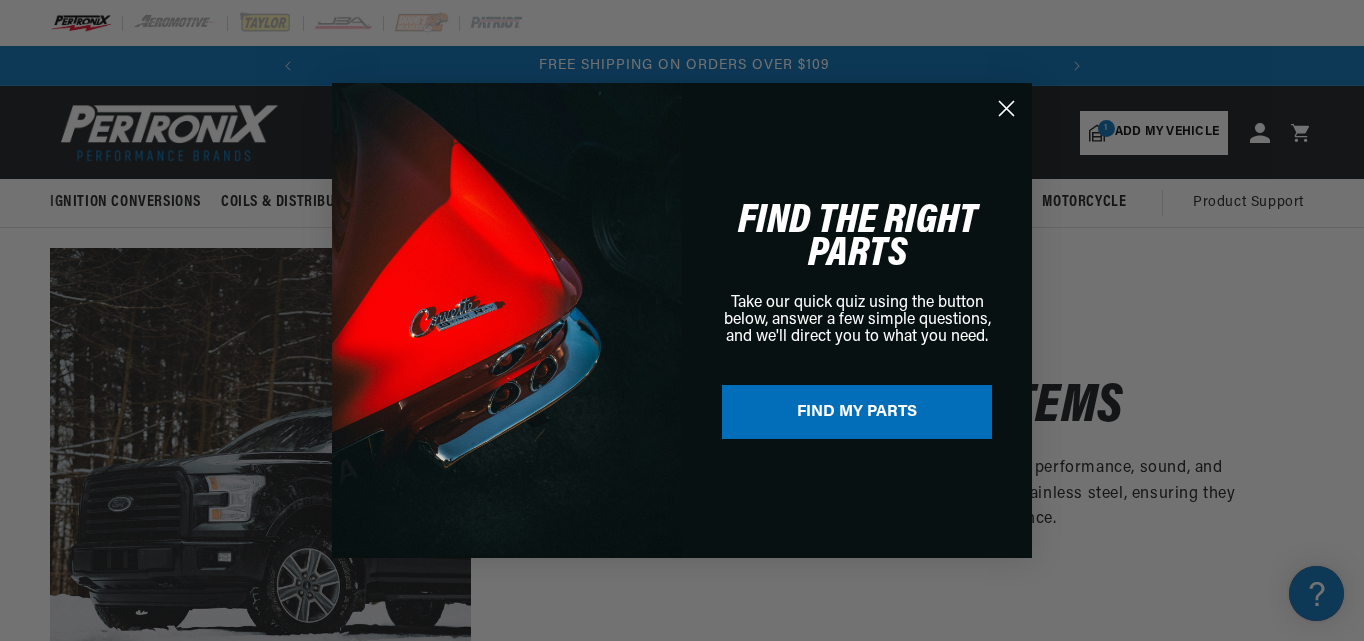 click 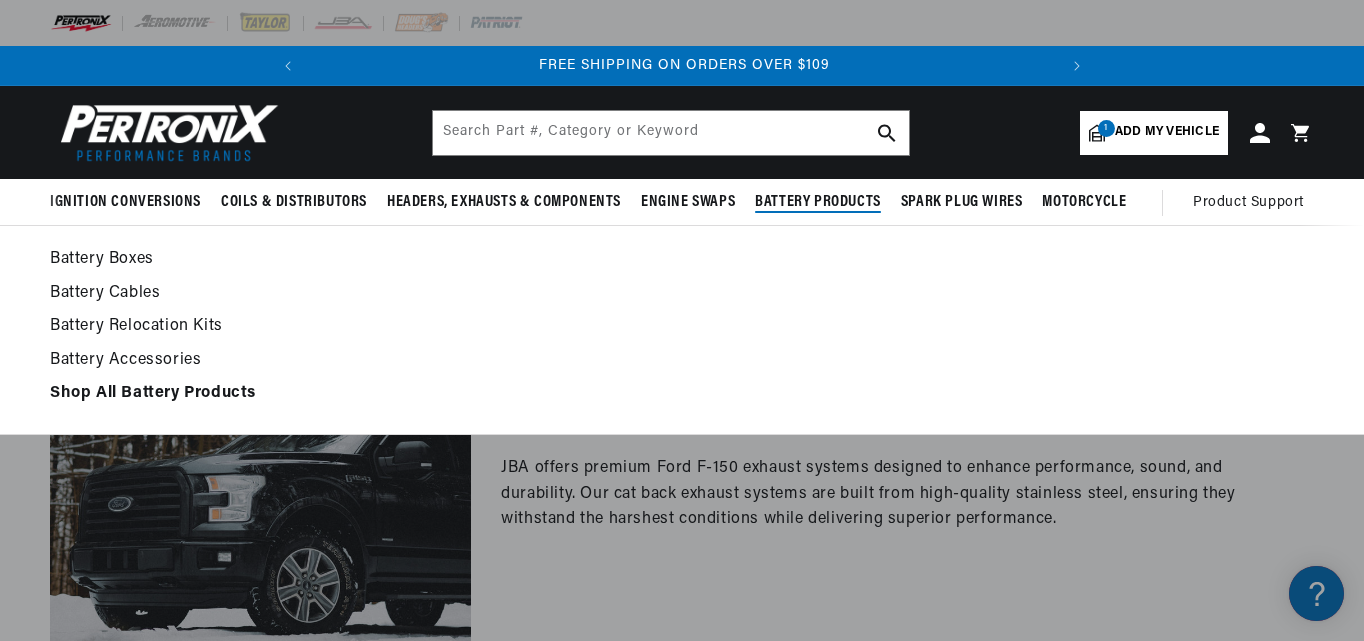 scroll, scrollTop: 0, scrollLeft: 78, axis: horizontal 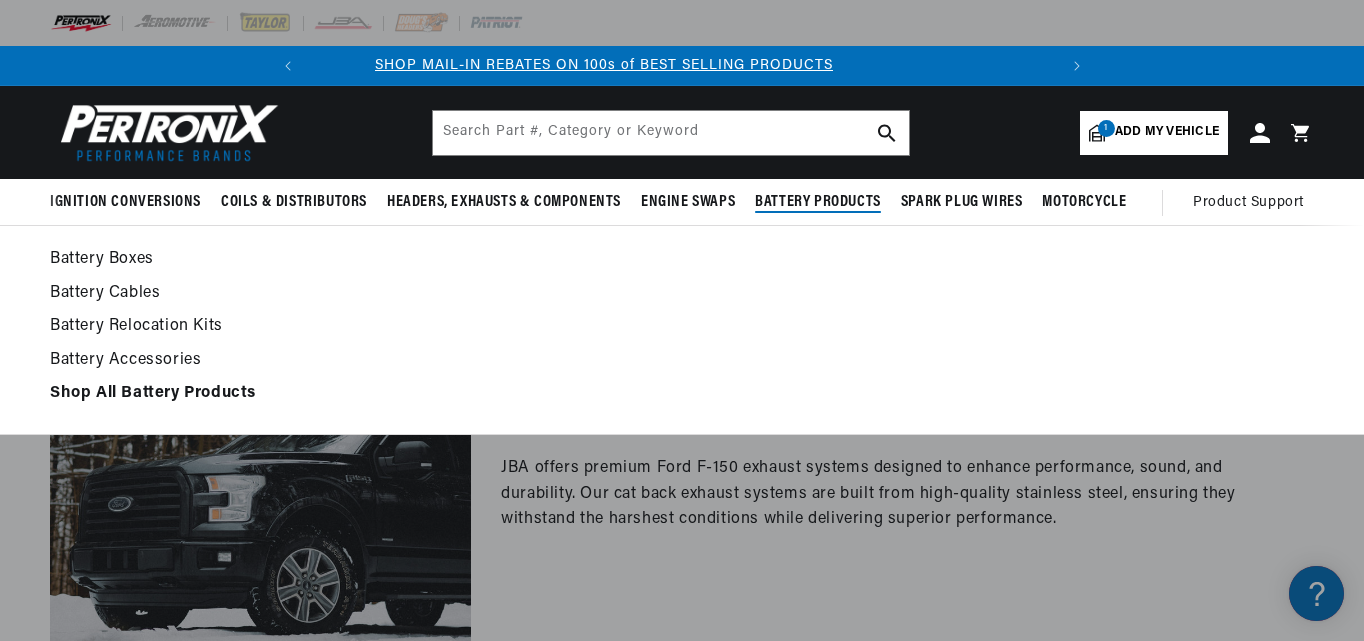 click on "Battery Products" at bounding box center (818, 202) 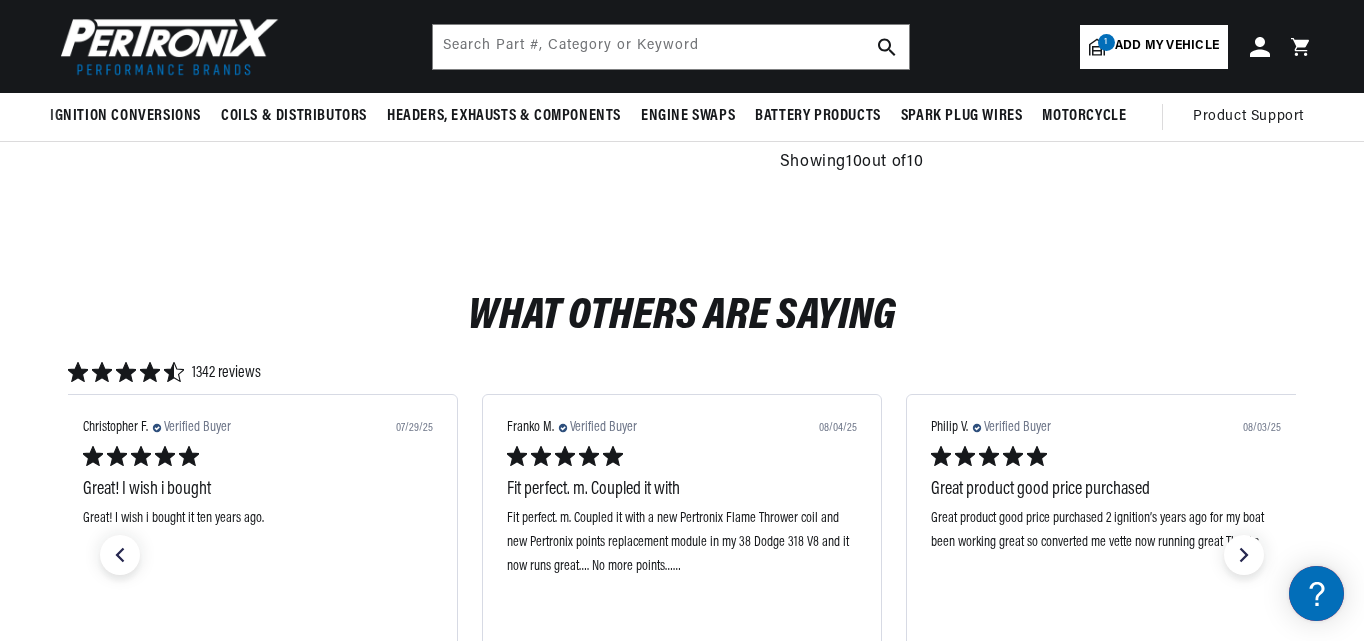 scroll, scrollTop: 1500, scrollLeft: 0, axis: vertical 